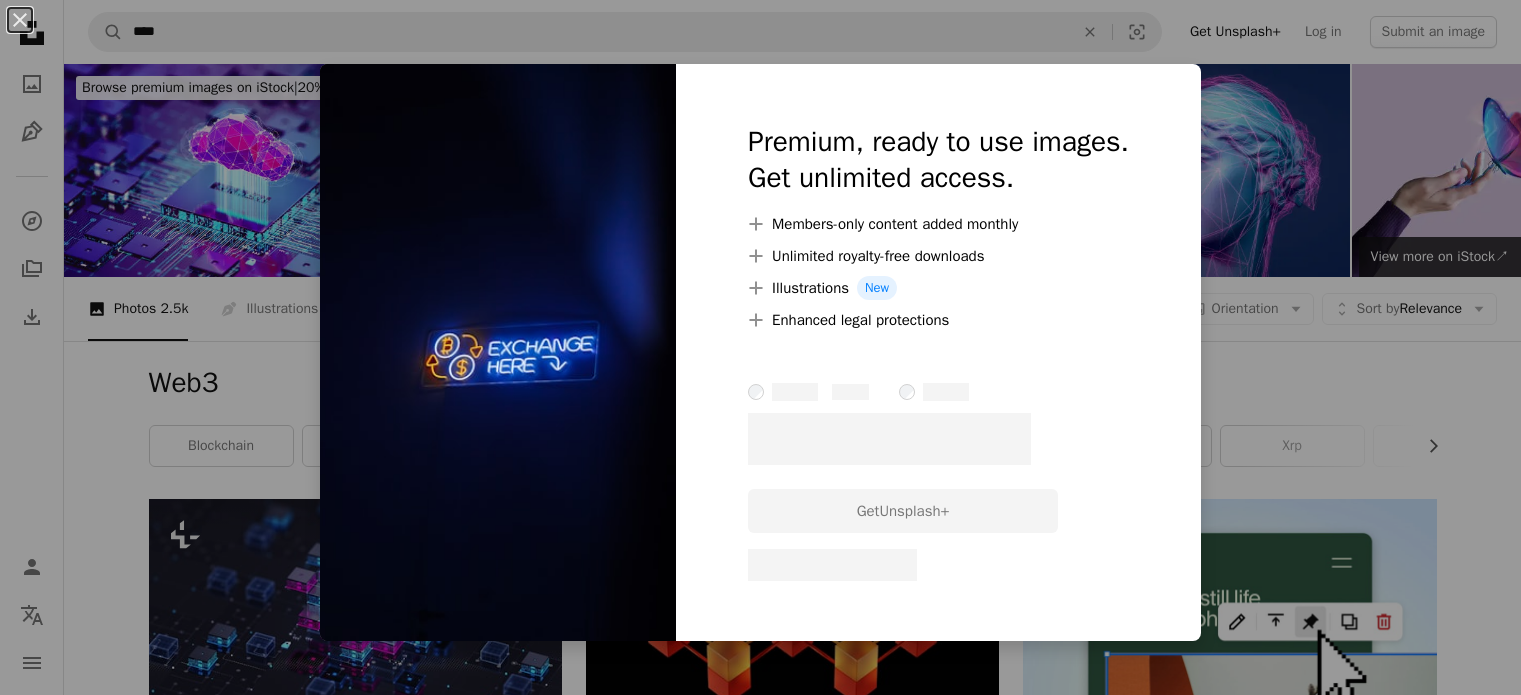scroll, scrollTop: 2267, scrollLeft: 0, axis: vertical 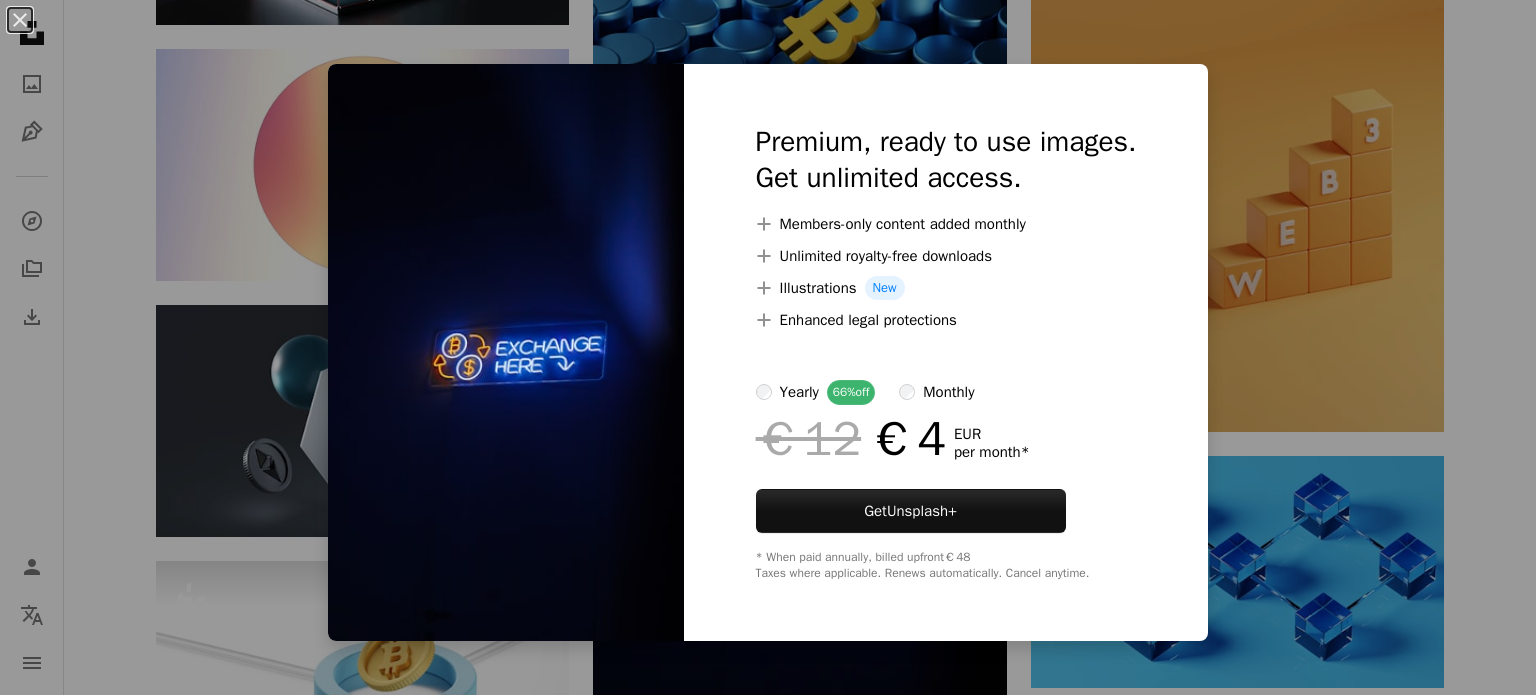 click on "An X shape Premium, ready to use images. Get unlimited access. A plus sign Members-only content added monthly A plus sign Unlimited royalty-free downloads A plus sign Illustrations  New A plus sign Enhanced legal protections yearly 66%  off monthly €12   €4 EUR per month * Get  Unsplash+ * When paid annually, billed upfront  €48 Taxes where applicable. Renews automatically. Cancel anytime." at bounding box center (768, 347) 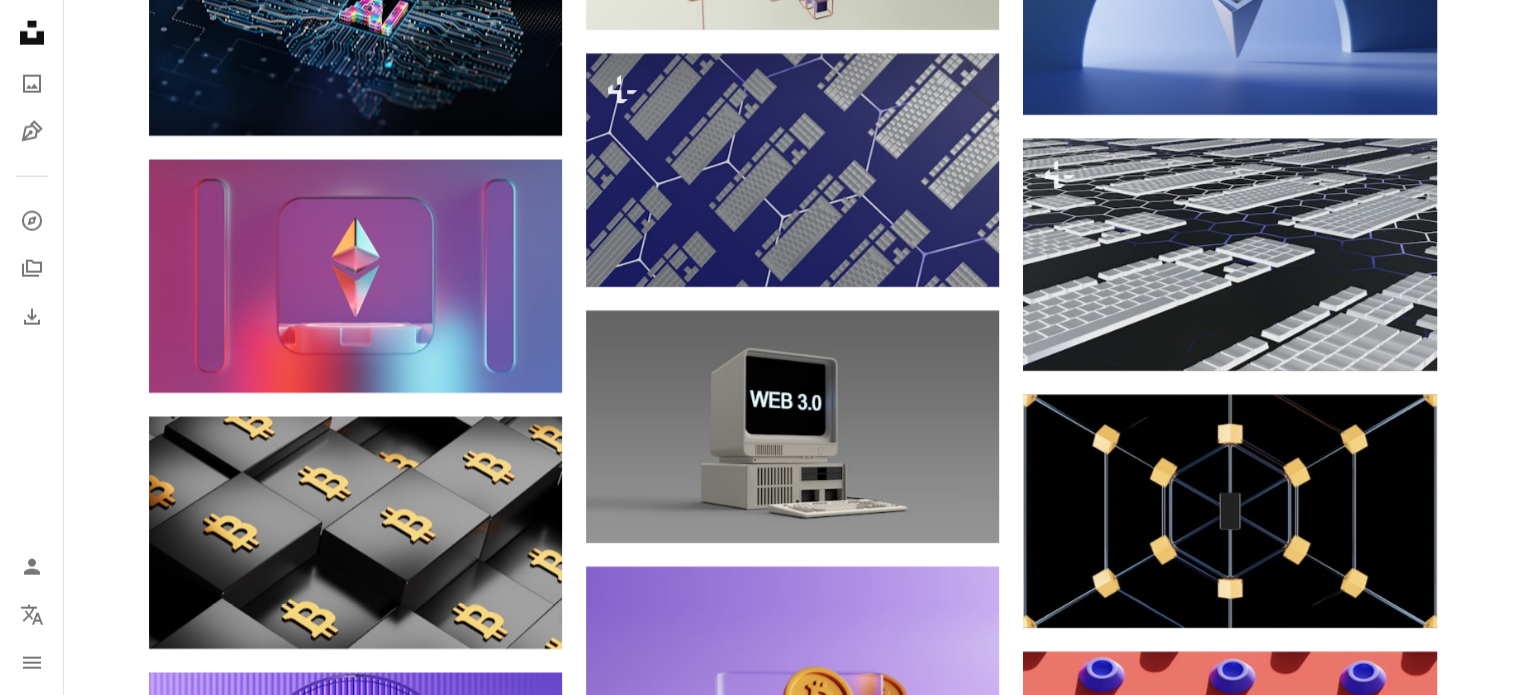 scroll, scrollTop: 5071, scrollLeft: 0, axis: vertical 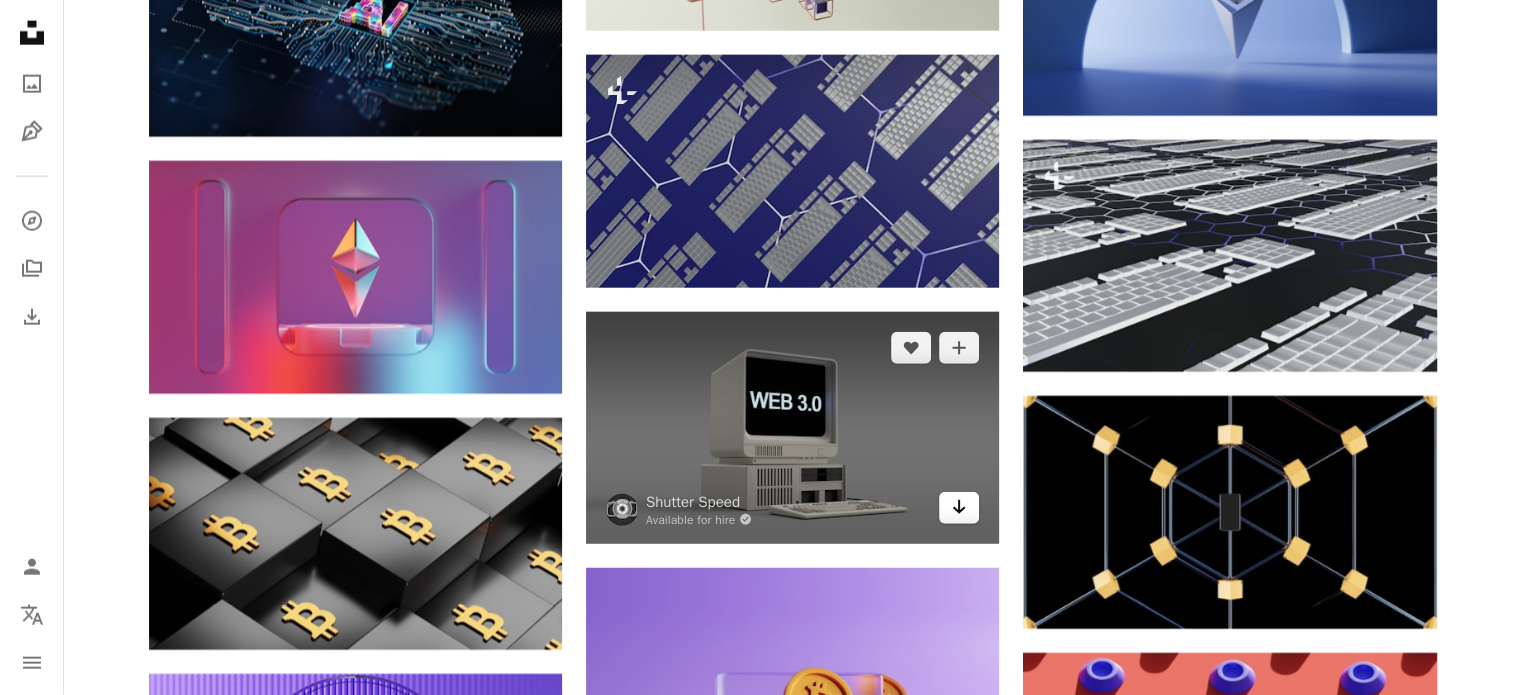 click on "Arrow pointing down" 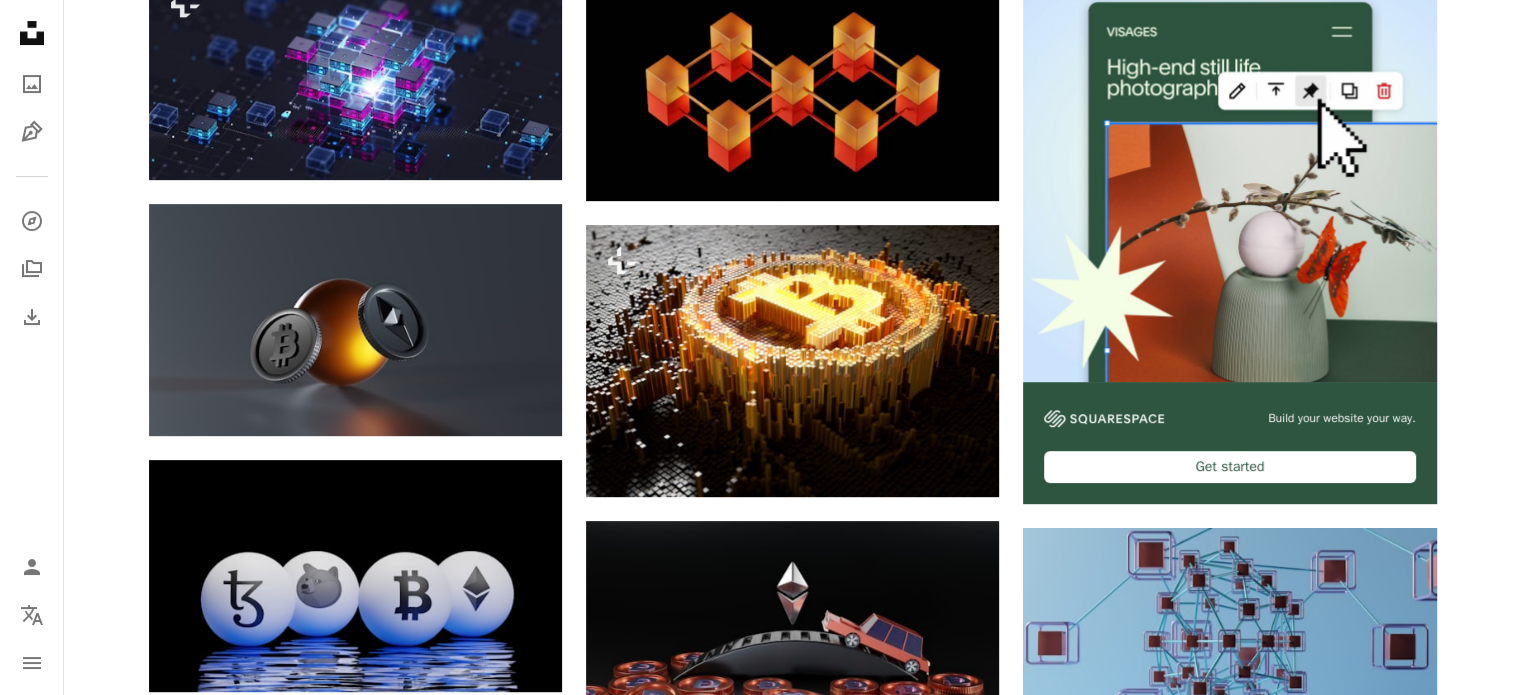 scroll, scrollTop: 0, scrollLeft: 0, axis: both 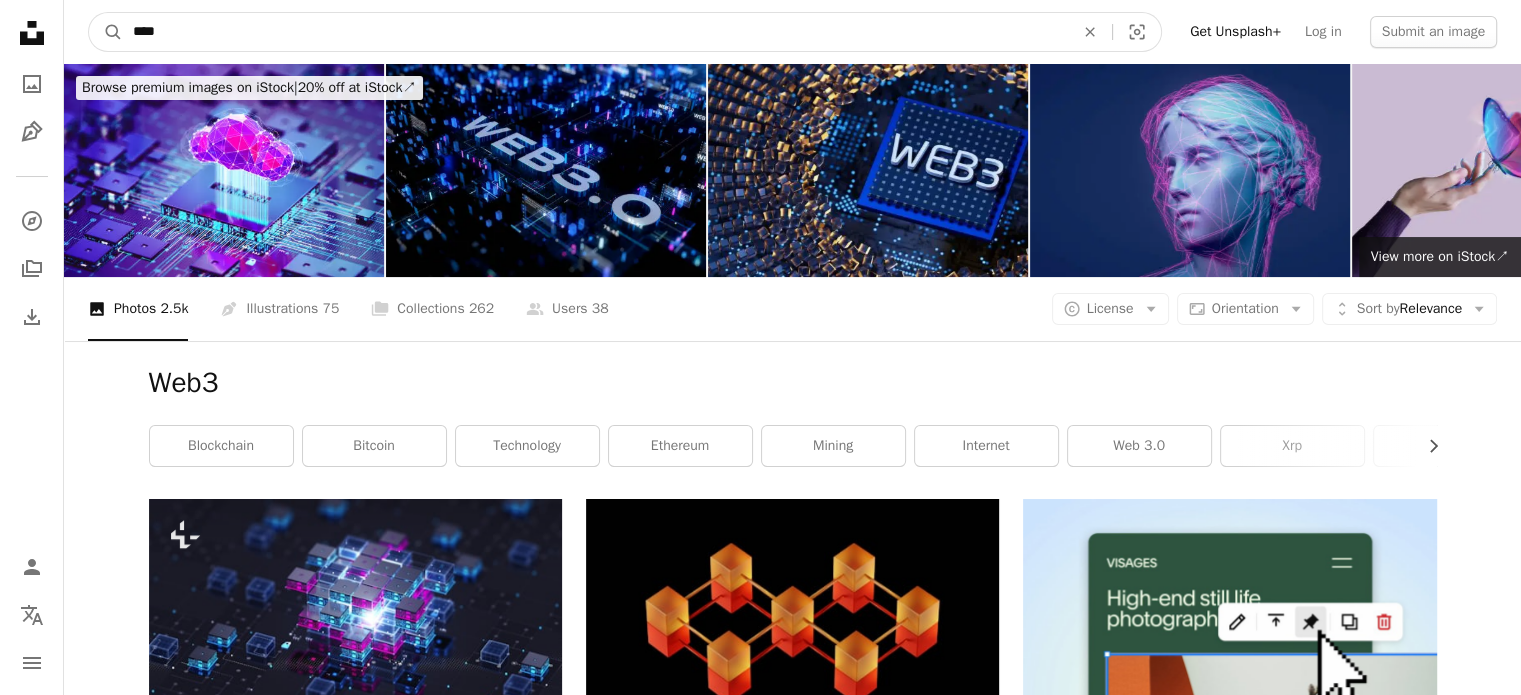 drag, startPoint x: 196, startPoint y: 35, endPoint x: 36, endPoint y: 51, distance: 160.798 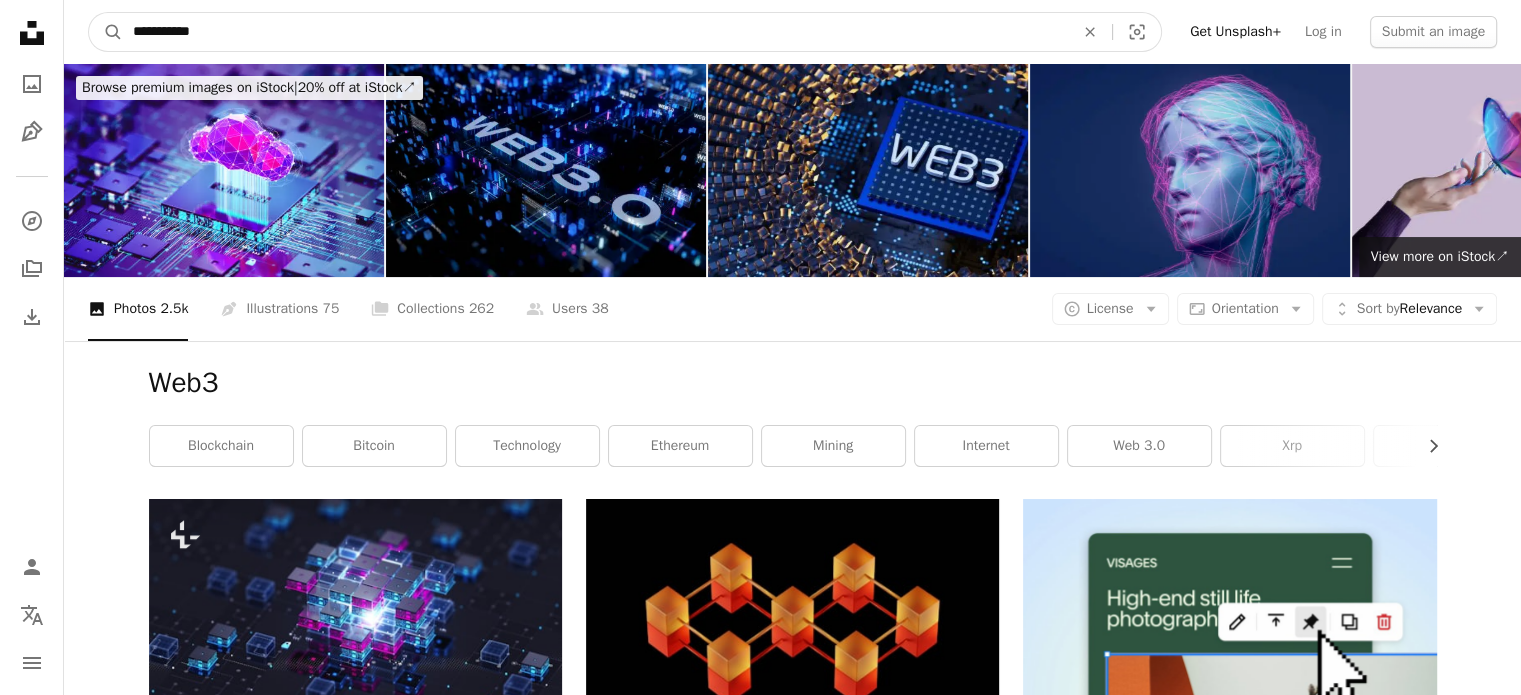 type on "**********" 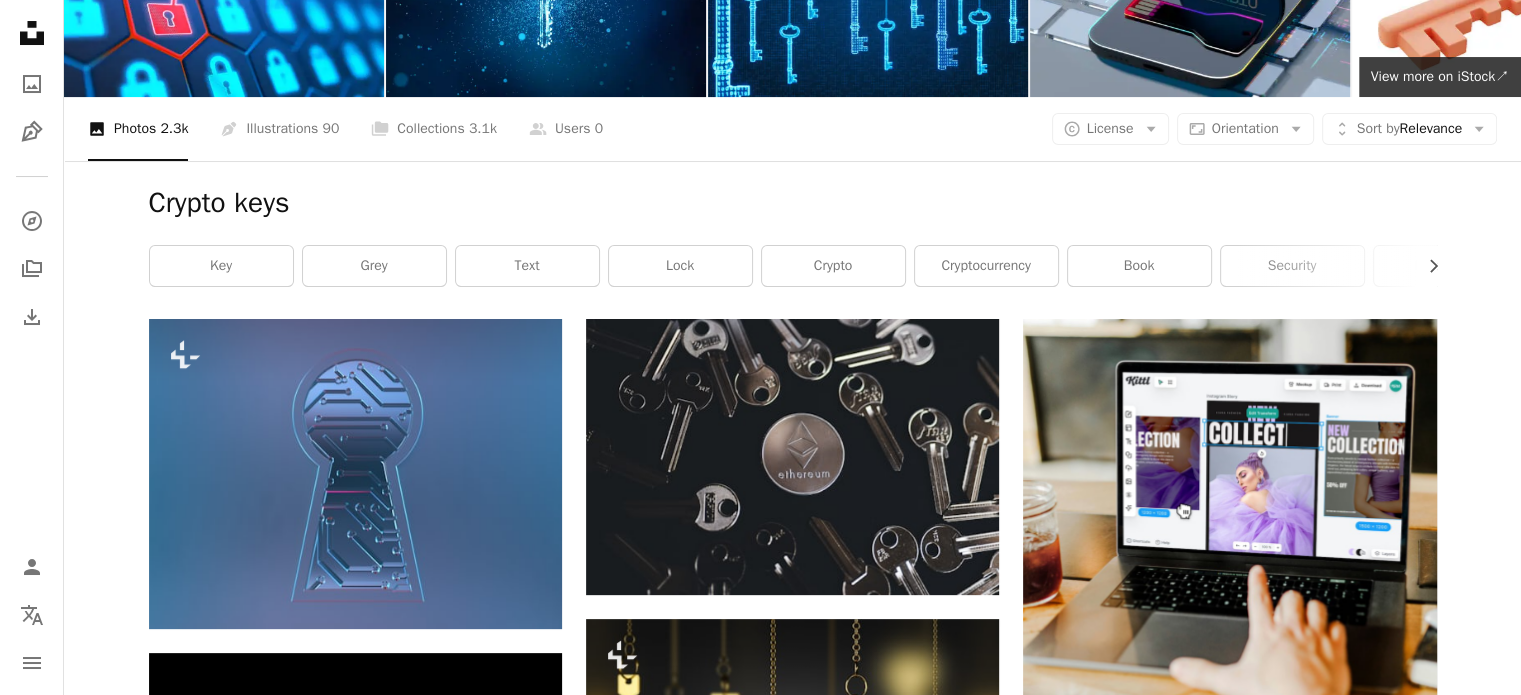 scroll, scrollTop: 0, scrollLeft: 0, axis: both 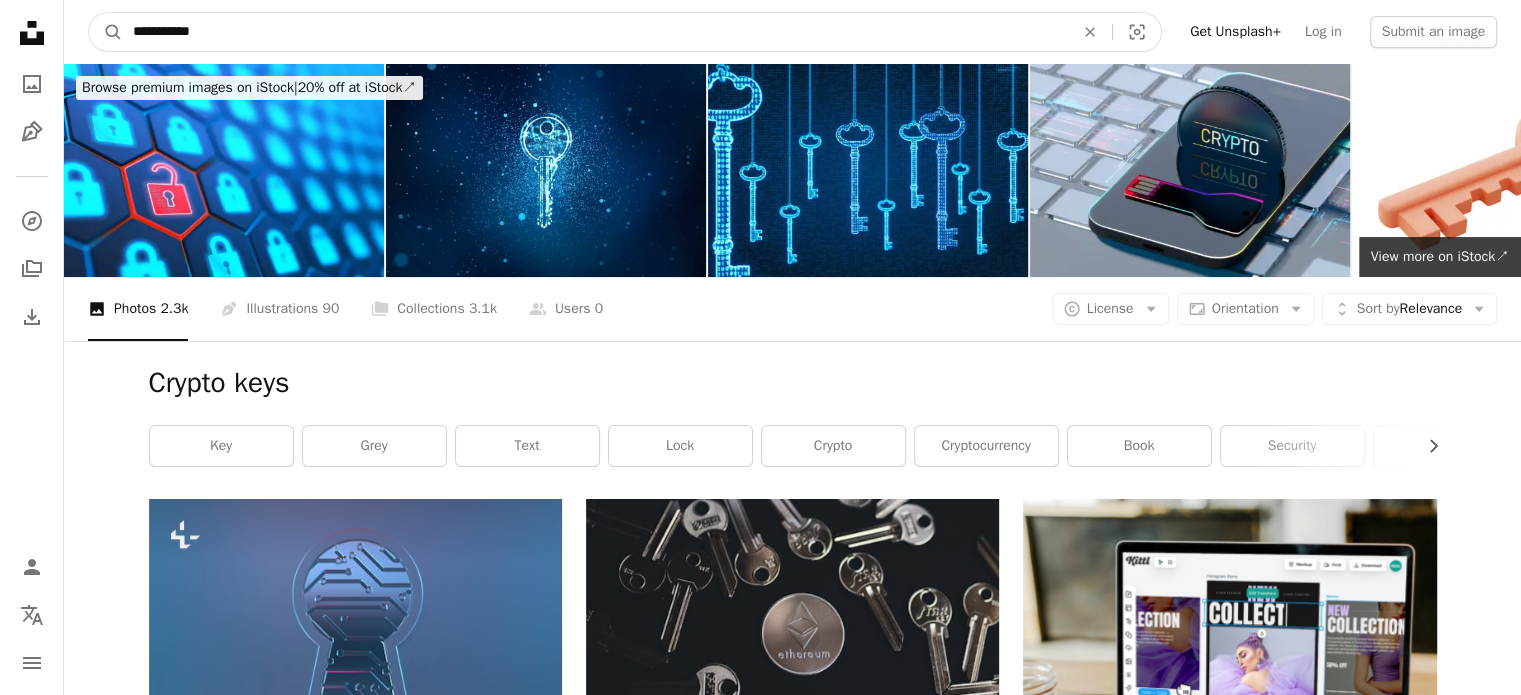 click on "**********" at bounding box center (595, 32) 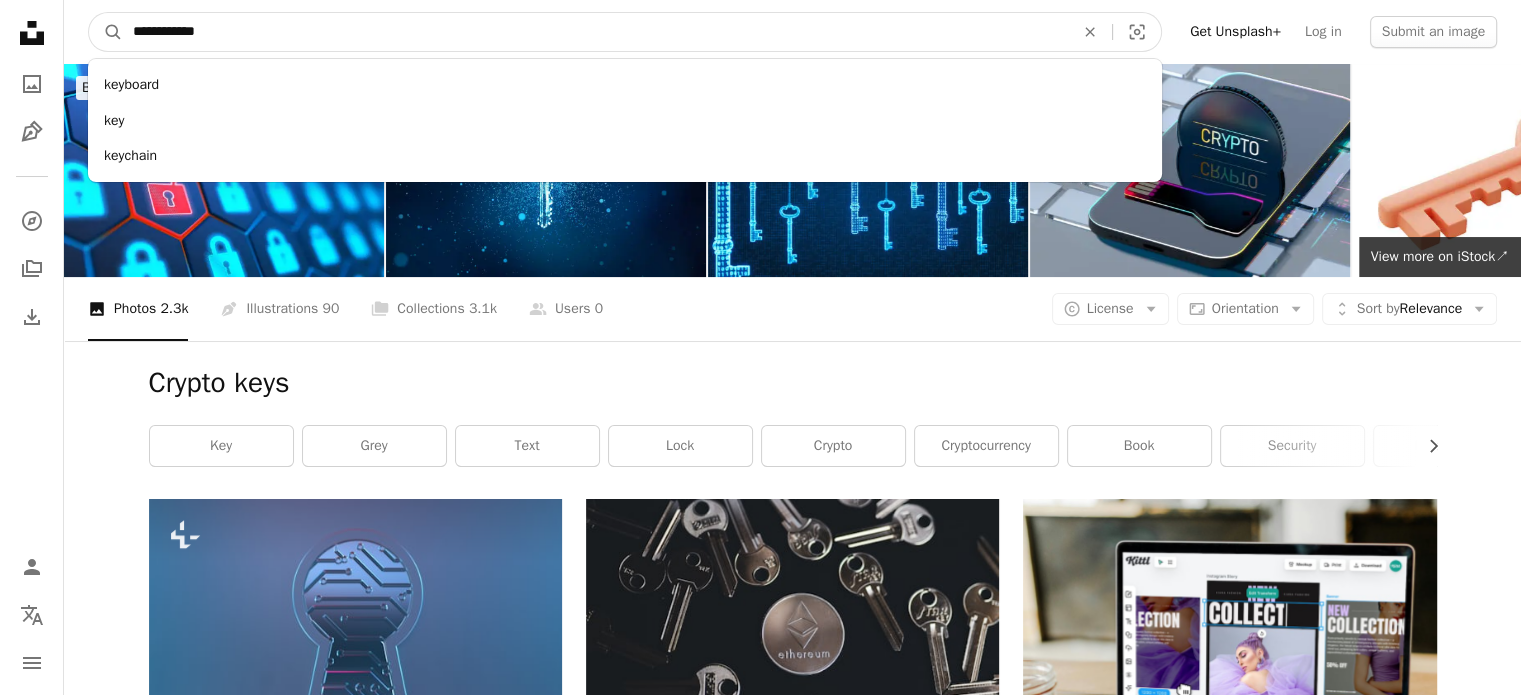 type on "**********" 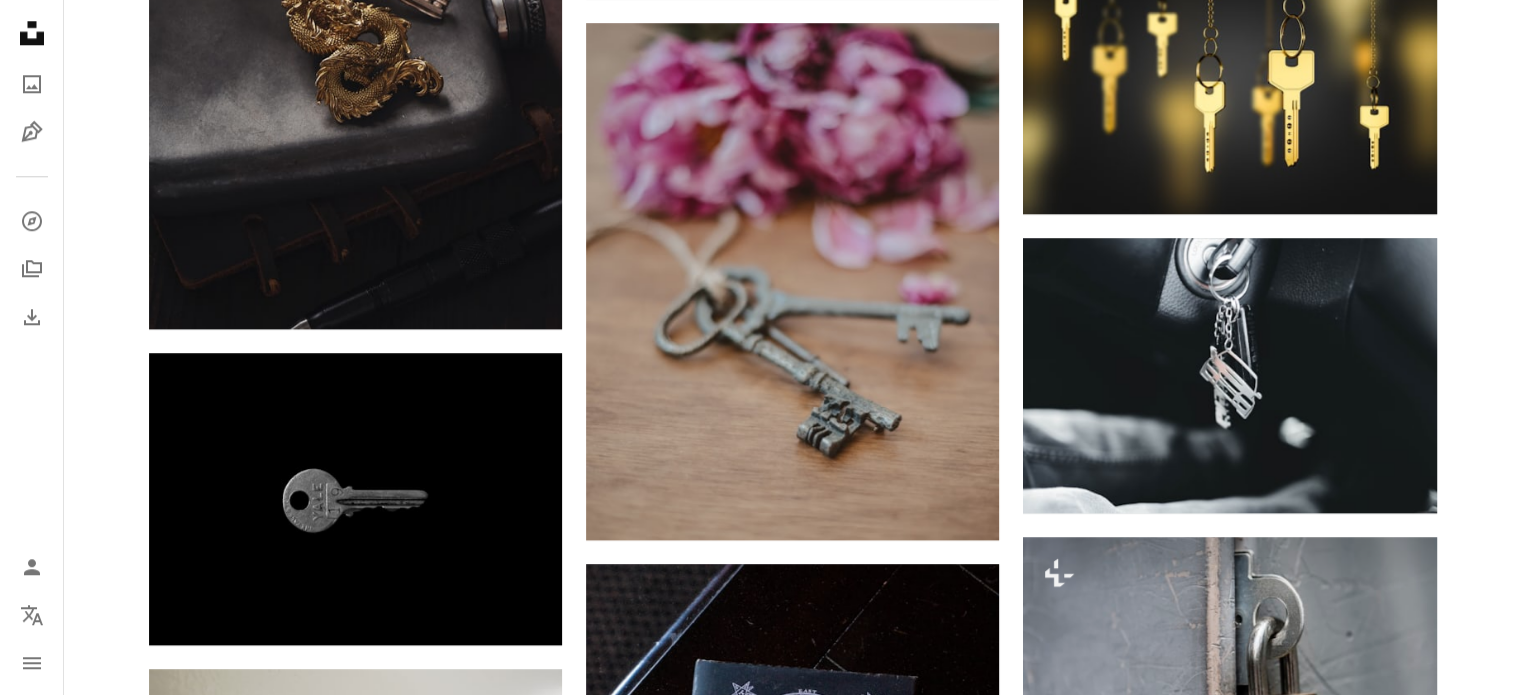 scroll, scrollTop: 2208, scrollLeft: 0, axis: vertical 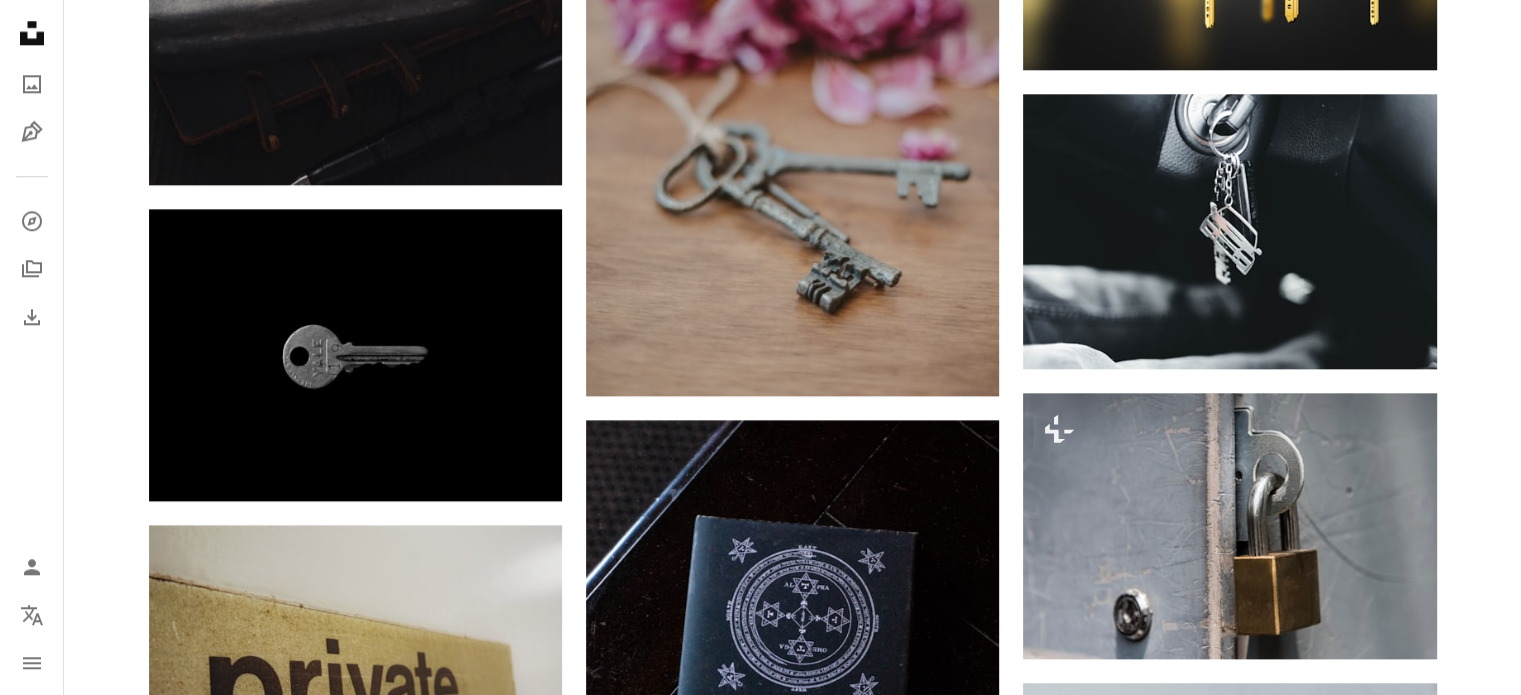 click on "A lock Download" at bounding box center (1366, 1204) 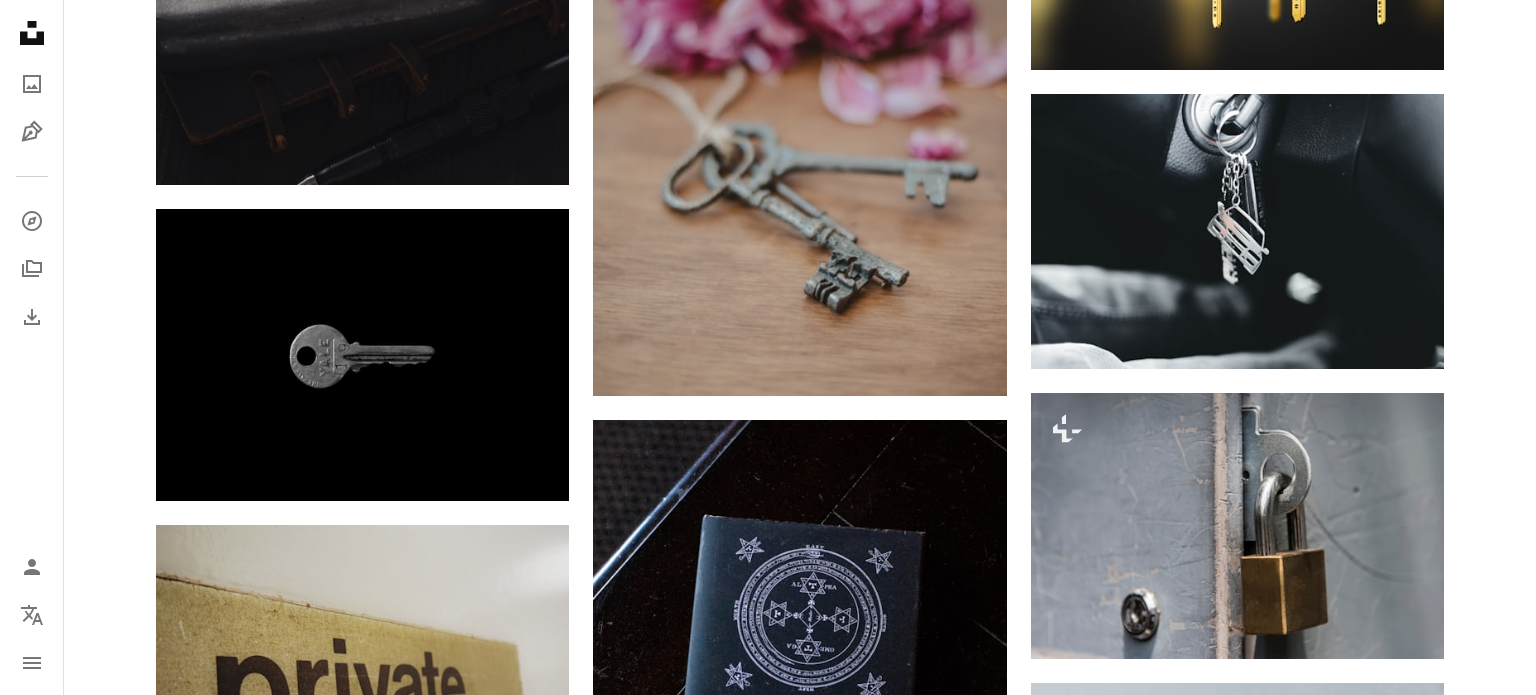 click on "An X shape Premium, ready to use images. Get unlimited access. A plus sign Members-only content added monthly A plus sign Unlimited royalty-free downloads A plus sign Illustrations  New A plus sign Enhanced legal protections yearly 66%  off monthly €12   €4 EUR per month * Get  Unsplash+ * When paid annually, billed upfront  €48 Taxes where applicable. Renews automatically. Cancel anytime." at bounding box center [768, 2804] 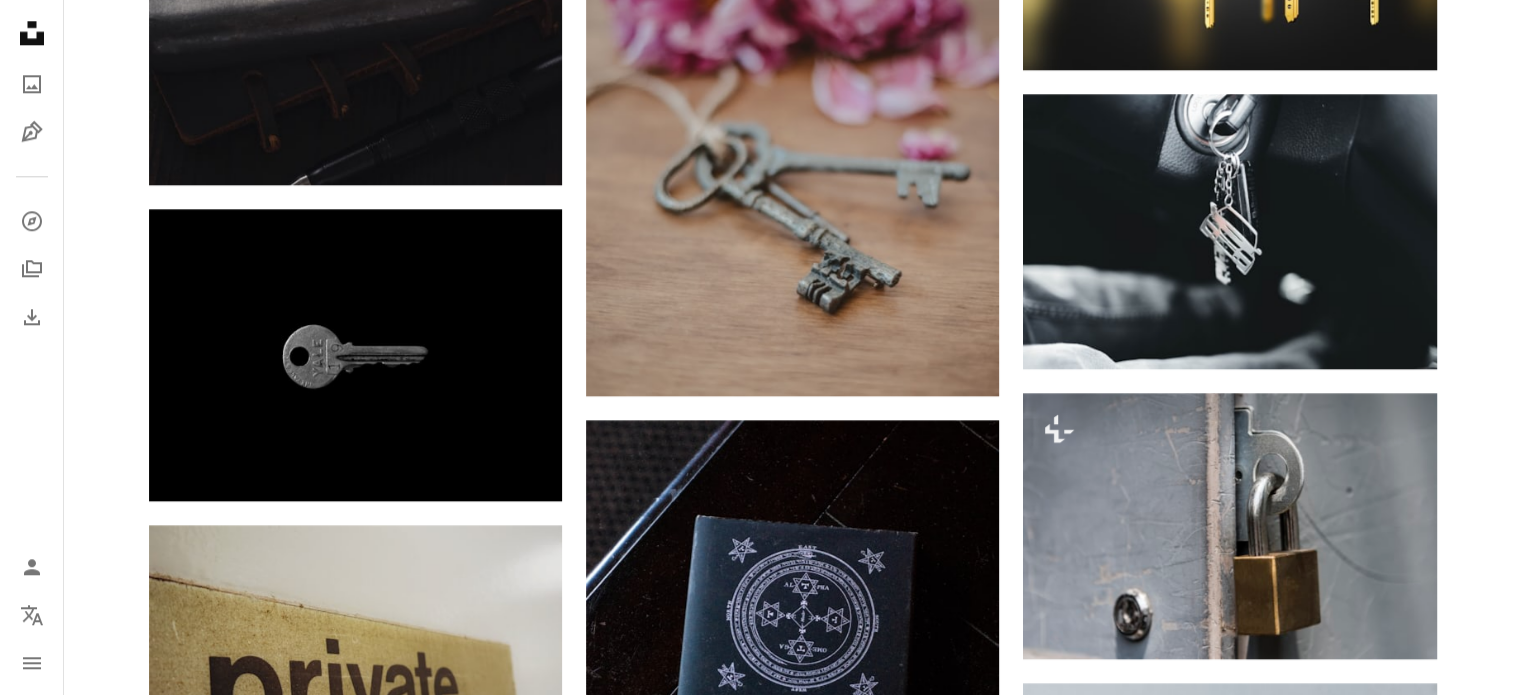 scroll, scrollTop: 2727, scrollLeft: 0, axis: vertical 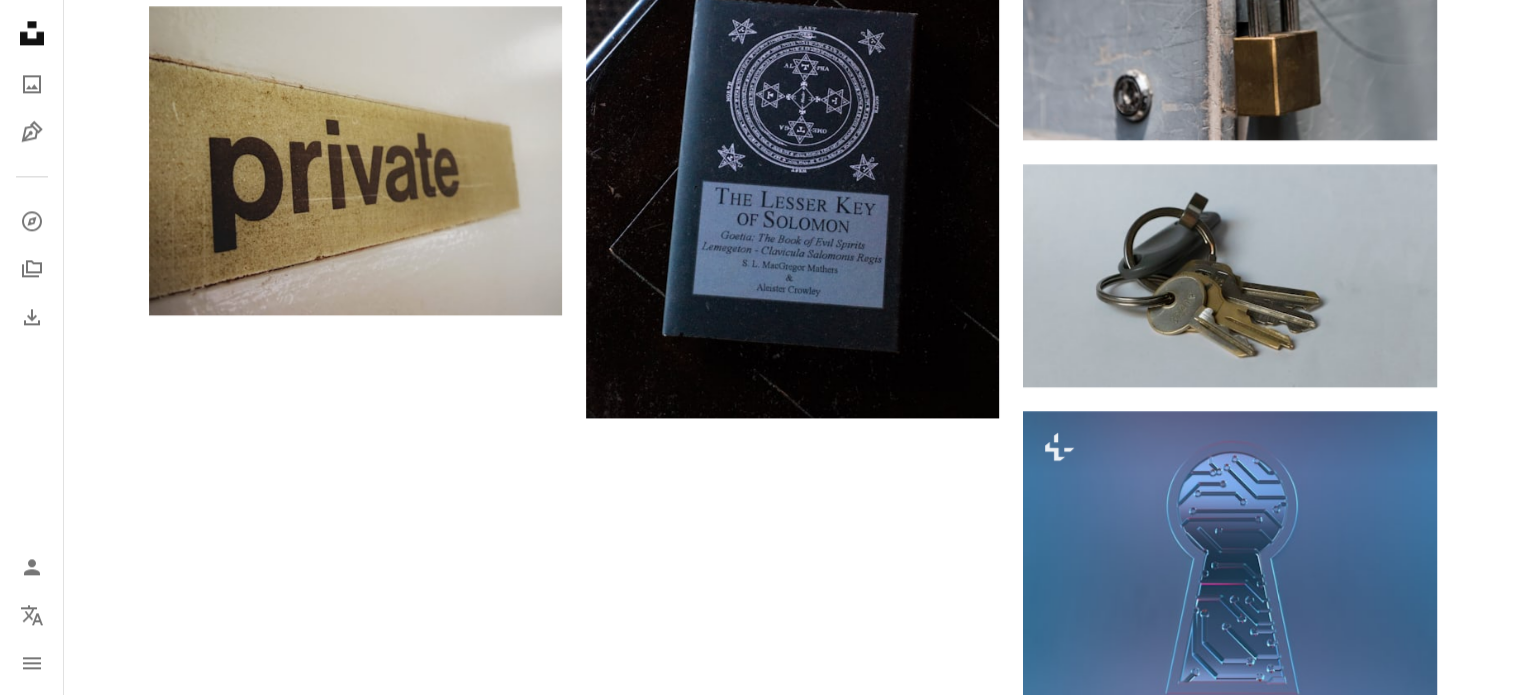 click on "Load more" at bounding box center [793, 1101] 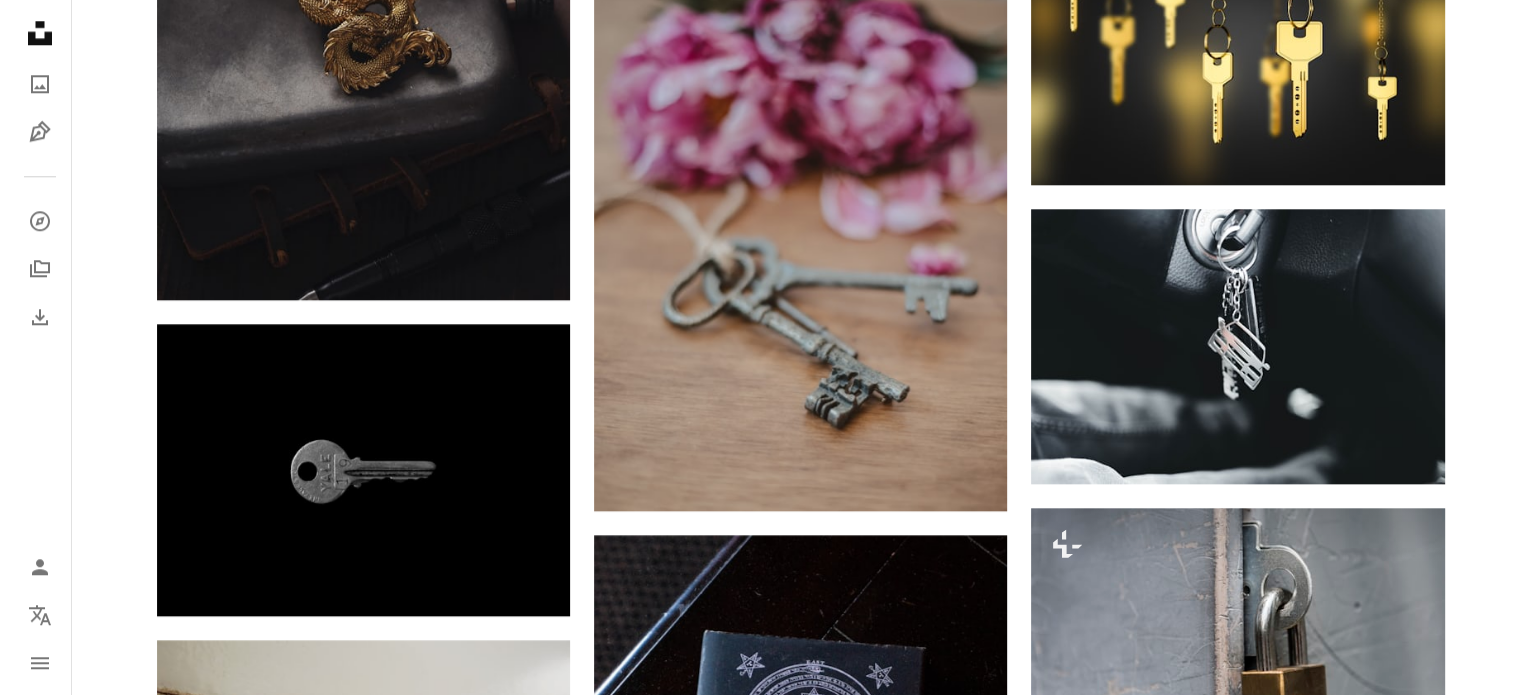 scroll, scrollTop: 2092, scrollLeft: 0, axis: vertical 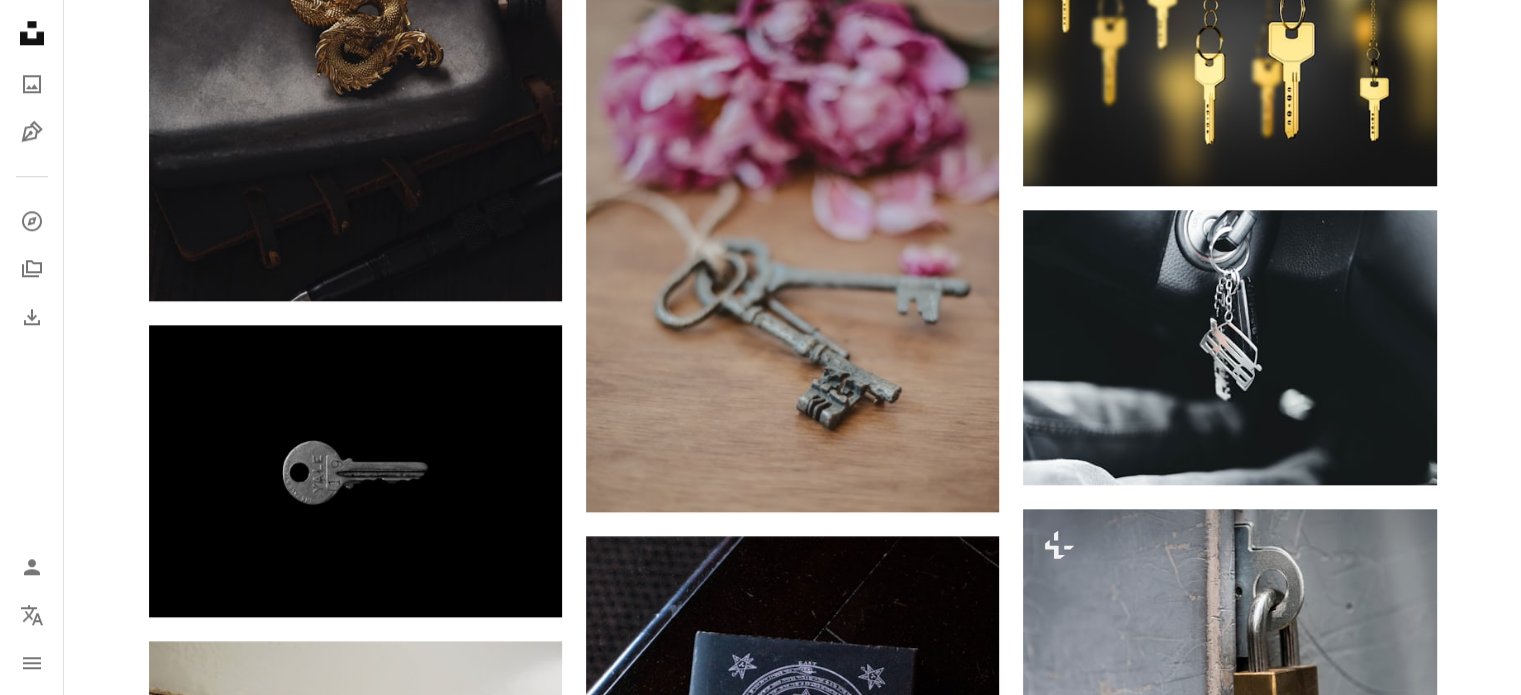 click on "A lock Download" at bounding box center [1366, 1320] 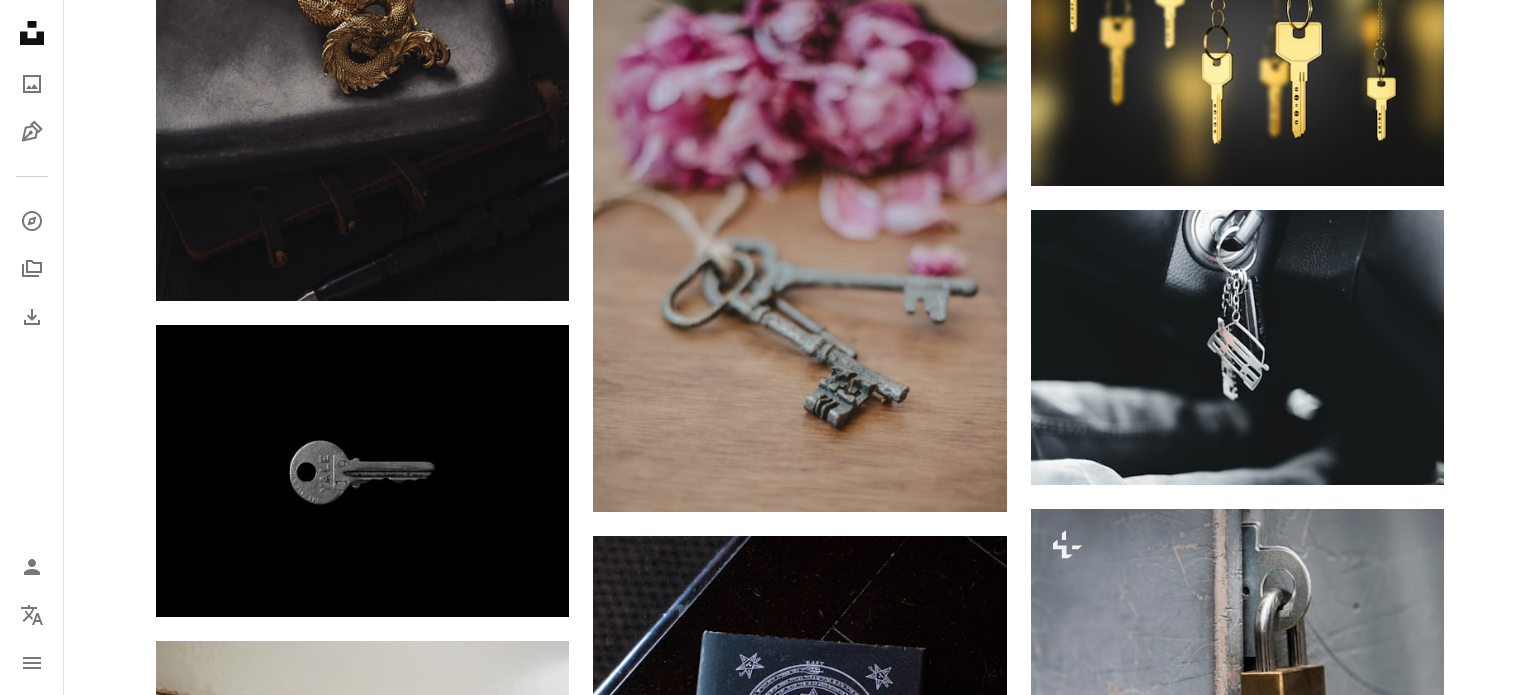 click on "Get  Unsplash+" at bounding box center [911, 8699] 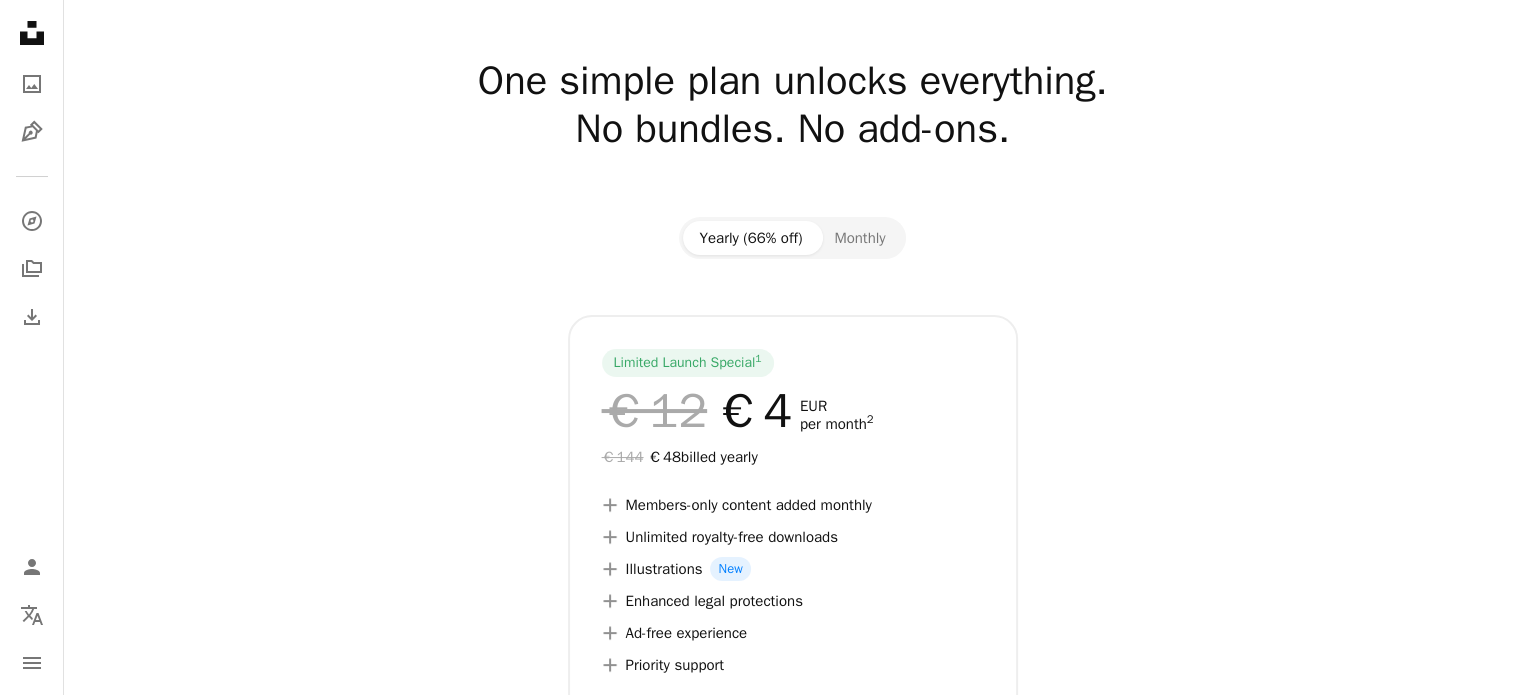 scroll, scrollTop: 179, scrollLeft: 0, axis: vertical 